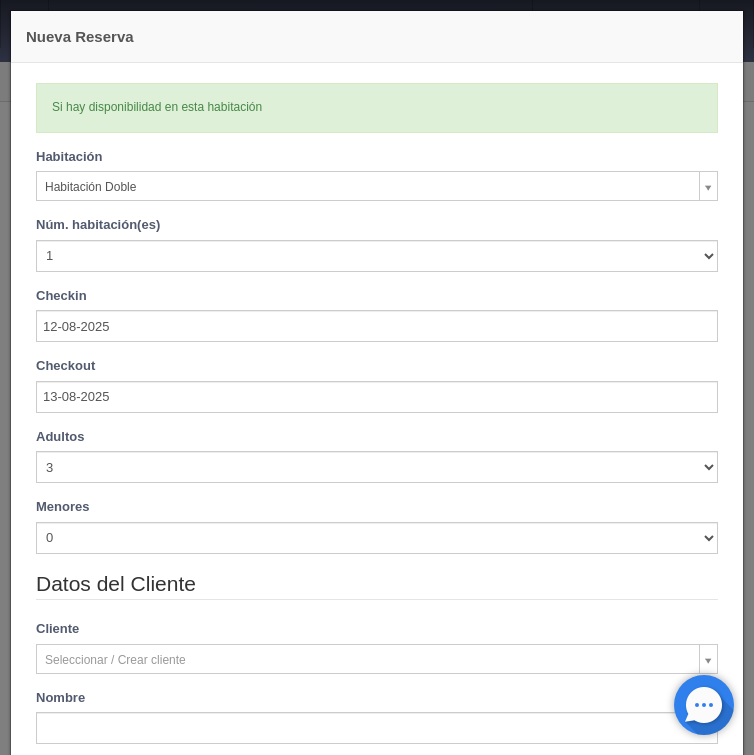 select on "583" 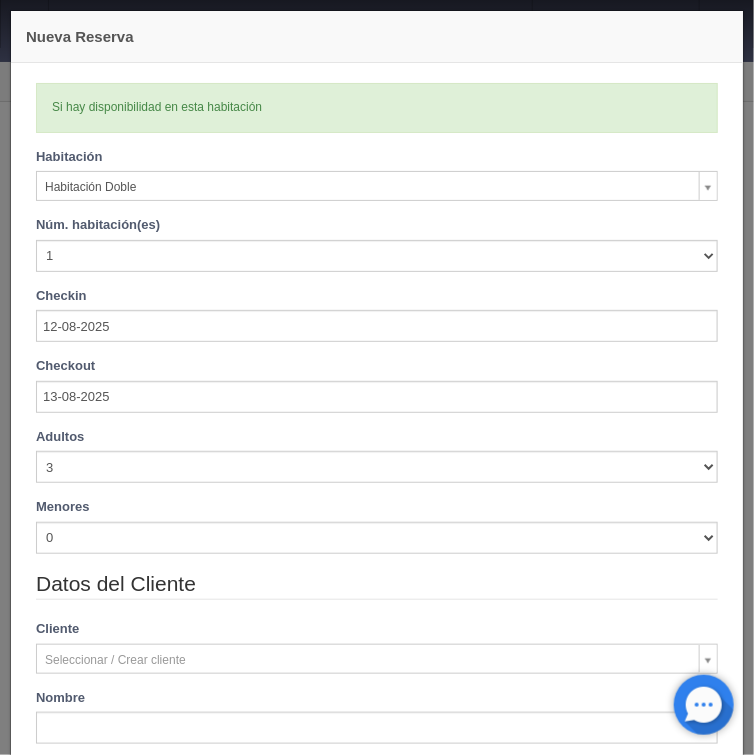scroll, scrollTop: 246, scrollLeft: 0, axis: vertical 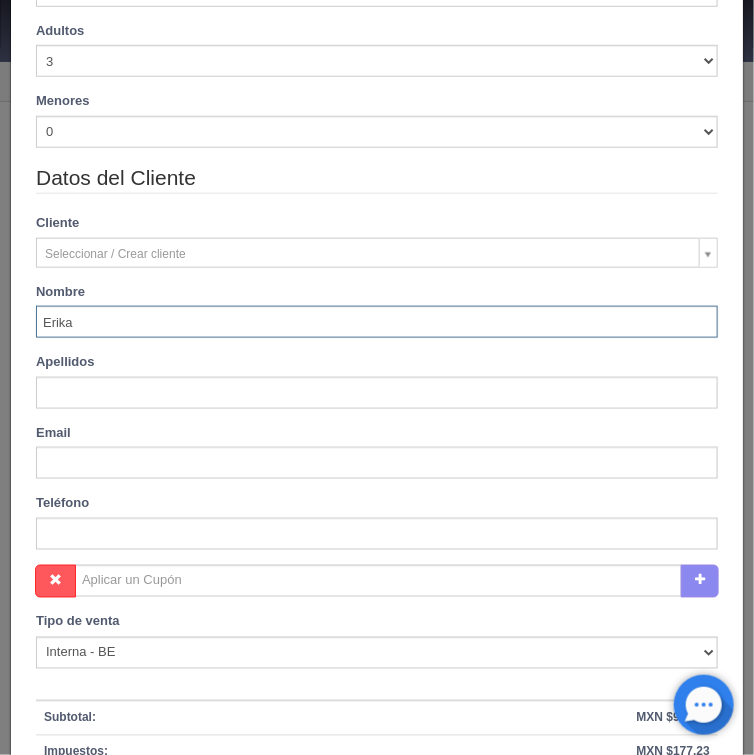 type on "Erika" 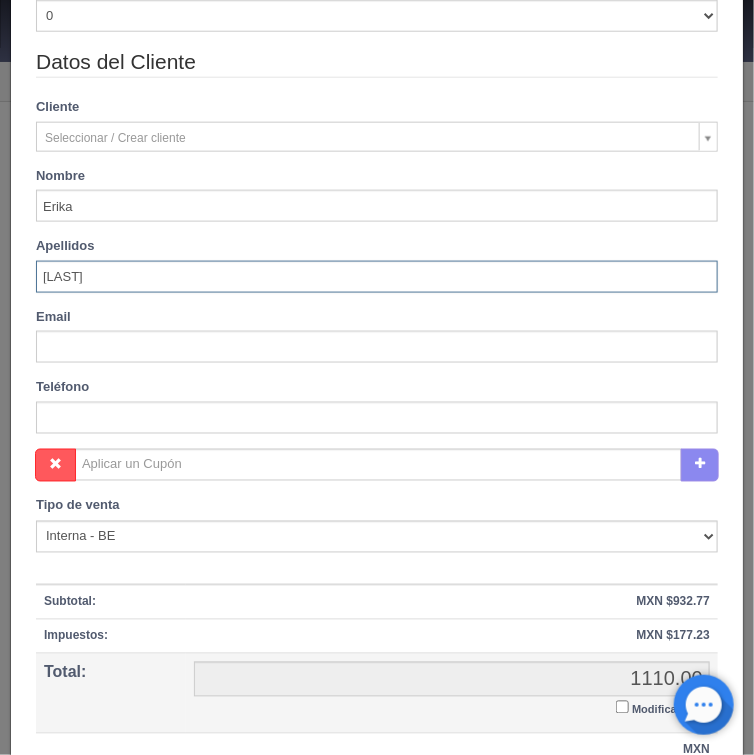scroll, scrollTop: 662, scrollLeft: 0, axis: vertical 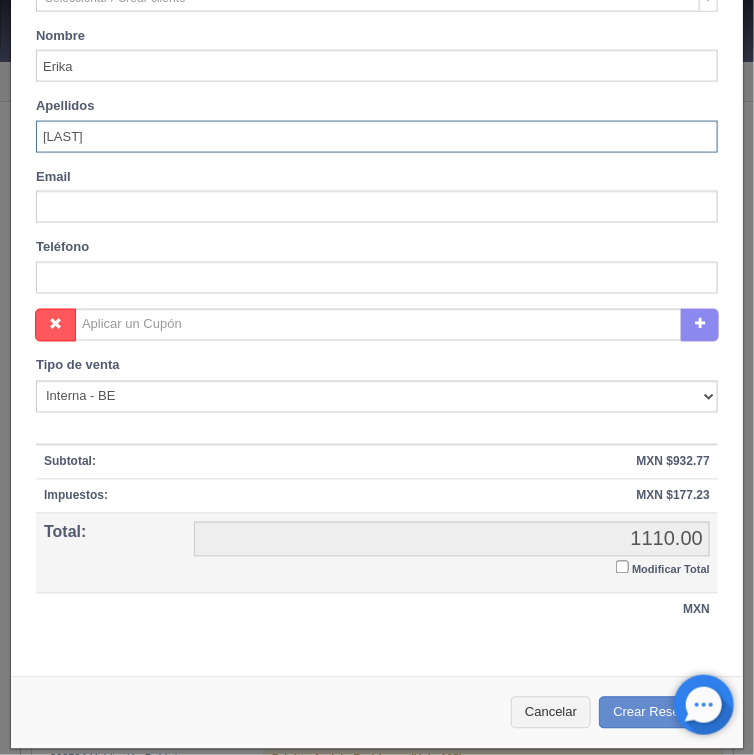 type on "[NAME]" 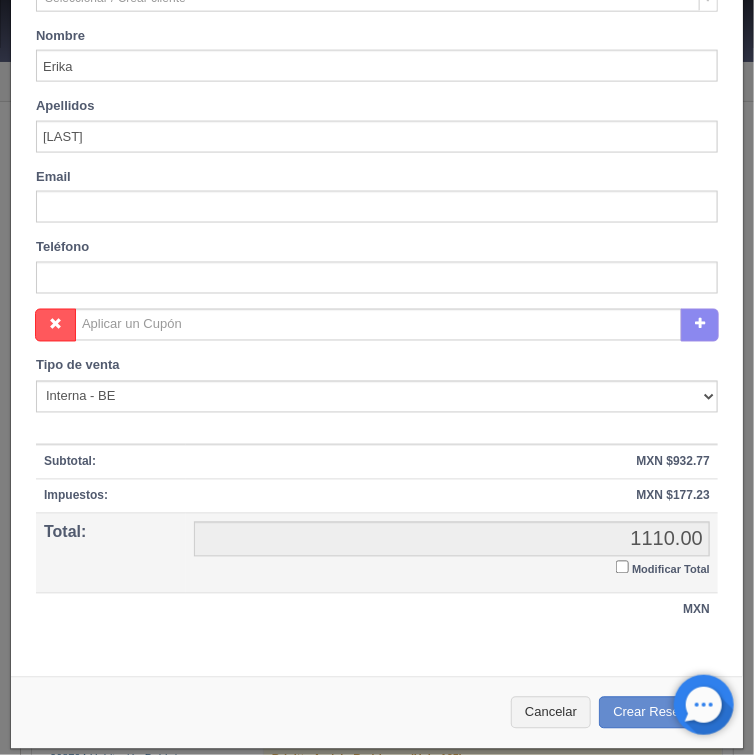 click on "Modificar Total" at bounding box center (622, 567) 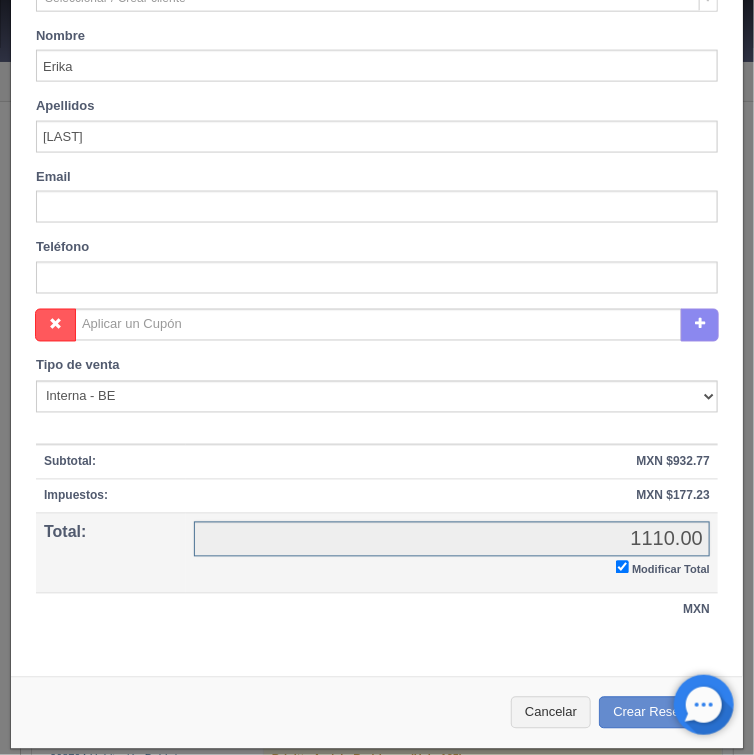 checkbox on "true" 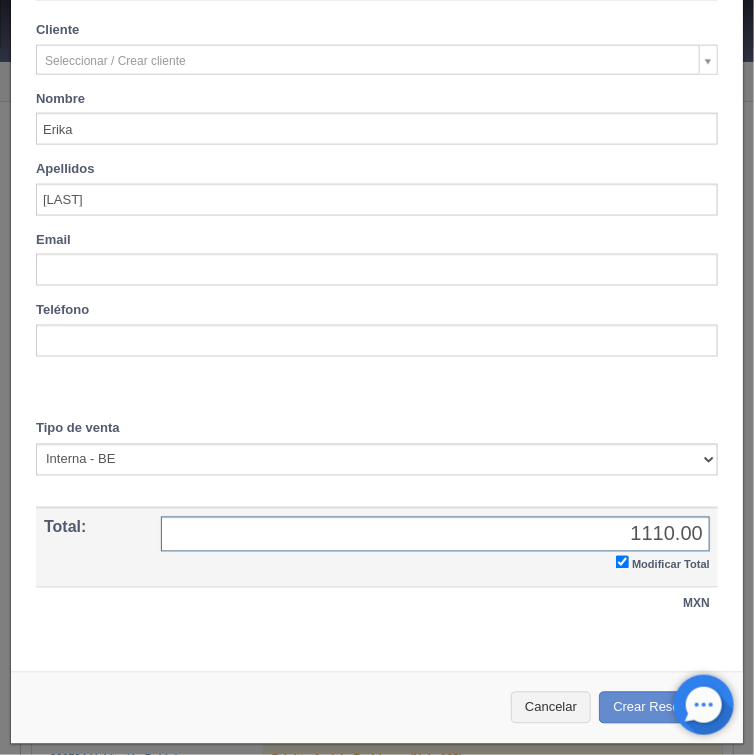 scroll, scrollTop: 594, scrollLeft: 0, axis: vertical 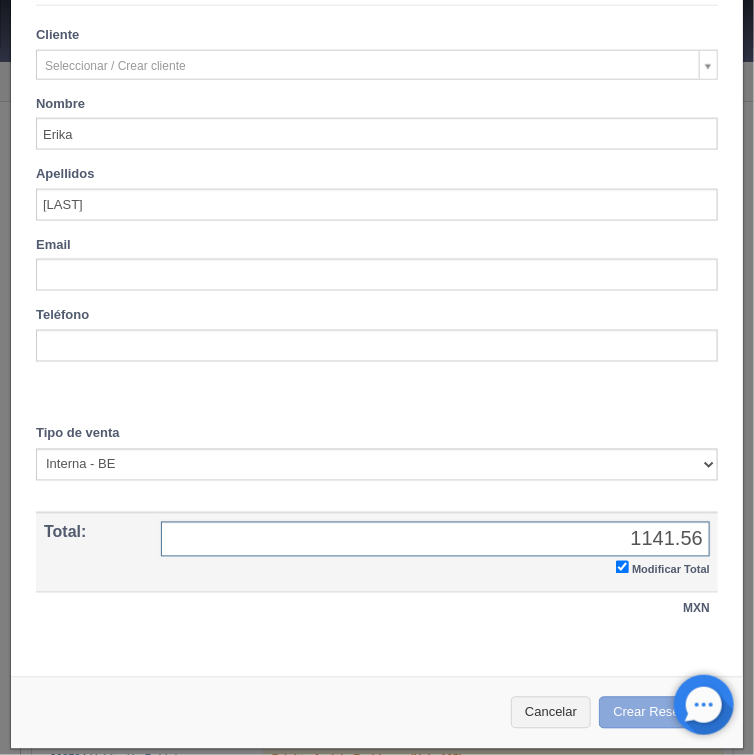 type on "1141.56" 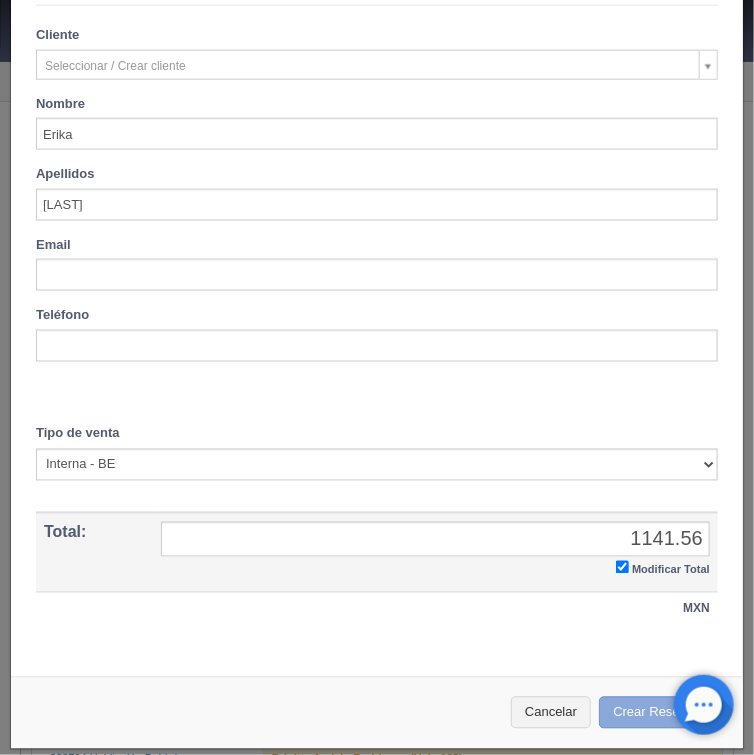 click on "Crear Reserva" at bounding box center [661, 713] 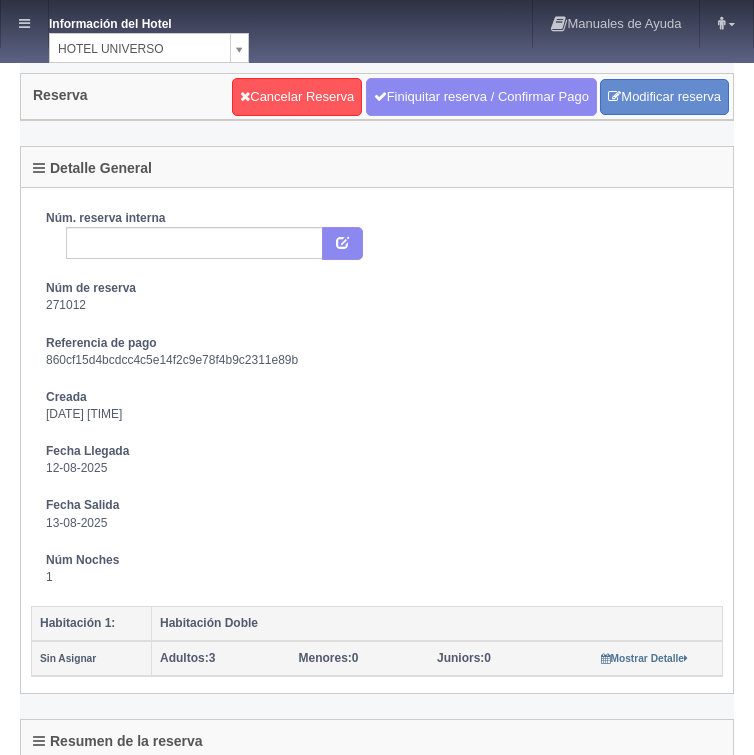 scroll, scrollTop: 0, scrollLeft: 0, axis: both 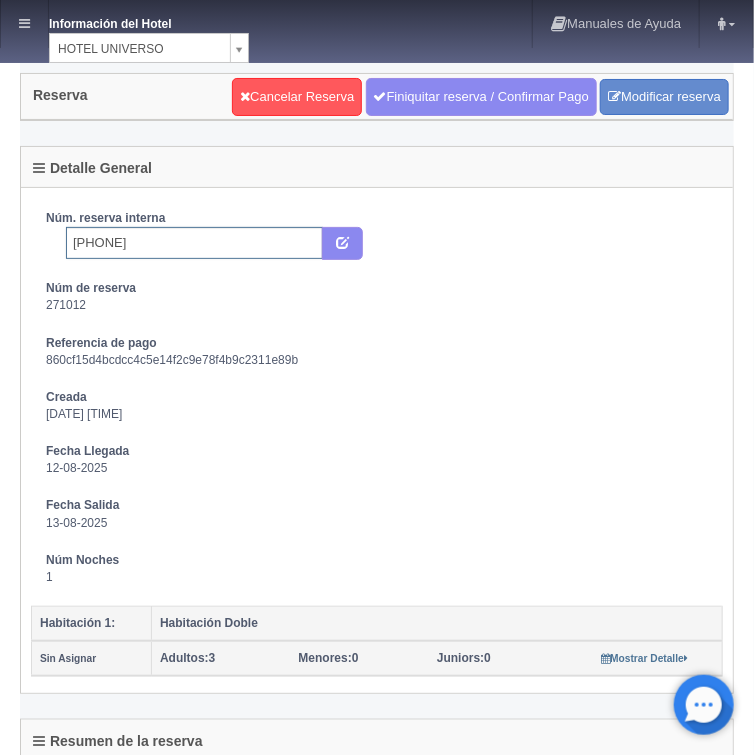 click on "5802795018" at bounding box center [194, 243] 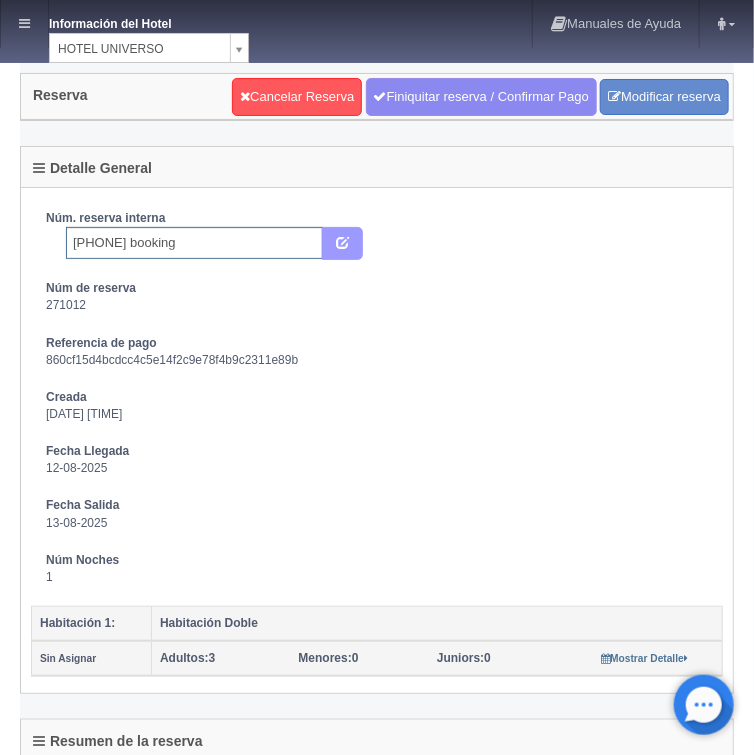 type on "5802795018 booking" 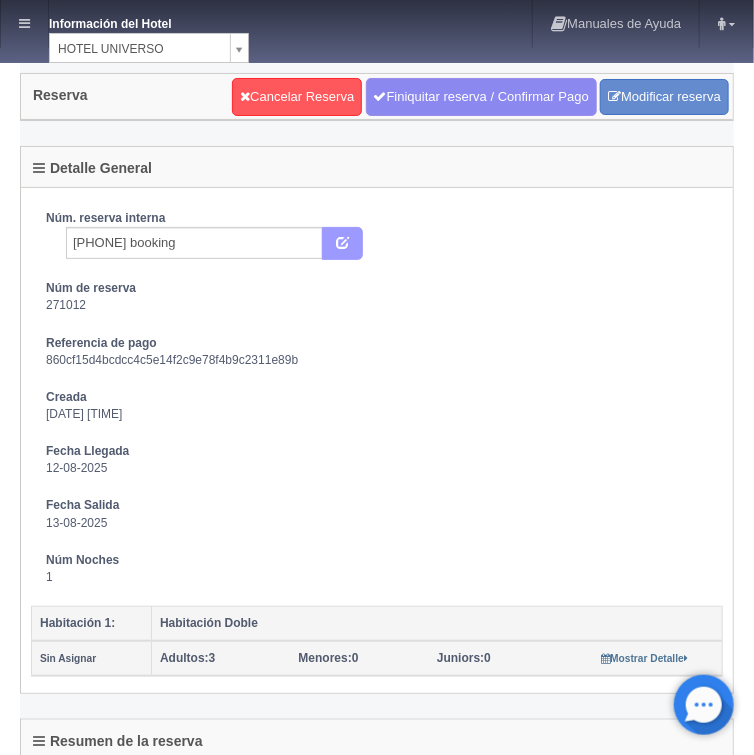drag, startPoint x: 354, startPoint y: 242, endPoint x: 358, endPoint y: 226, distance: 16.492422 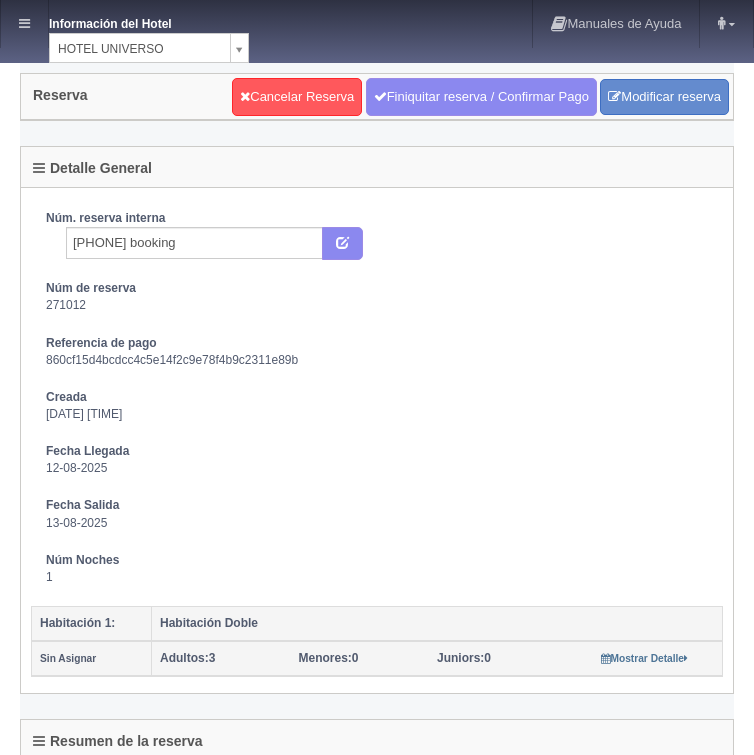 scroll, scrollTop: 0, scrollLeft: 0, axis: both 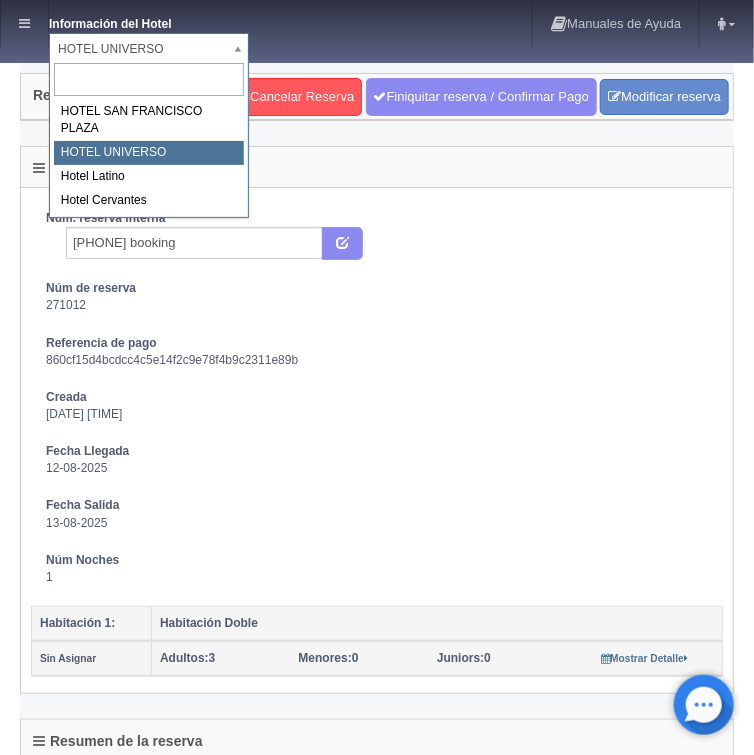 drag, startPoint x: 65, startPoint y: 45, endPoint x: 150, endPoint y: 208, distance: 183.83145 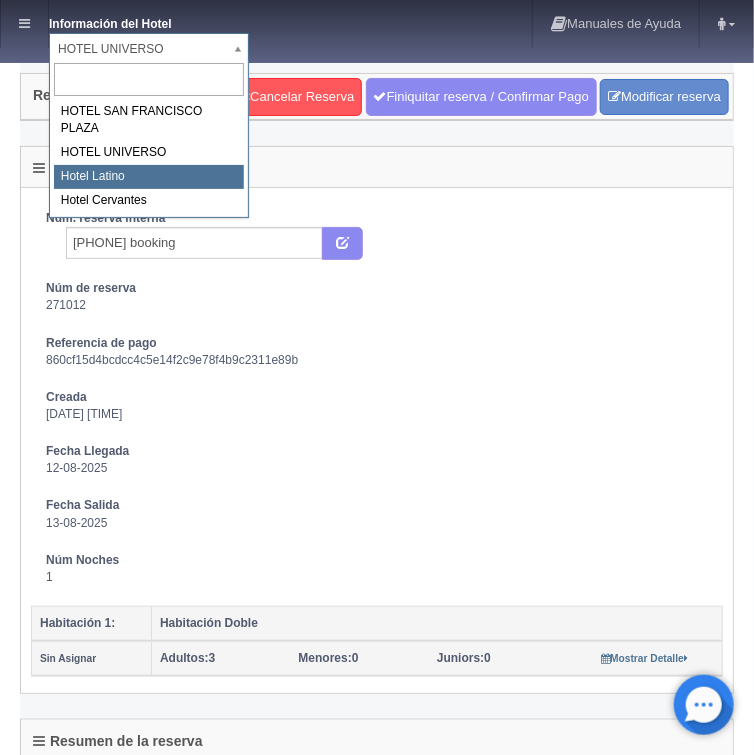 select on "625" 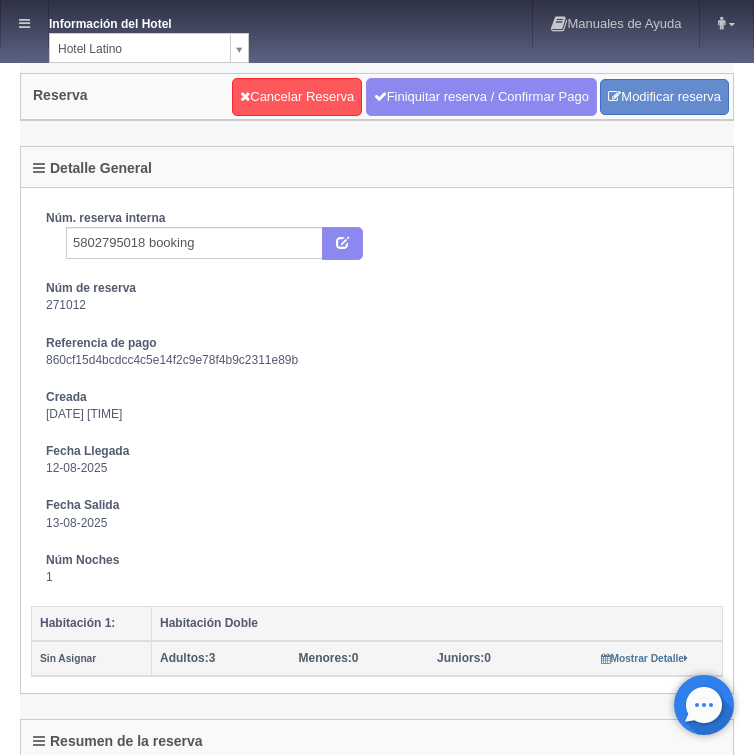 scroll, scrollTop: 0, scrollLeft: 0, axis: both 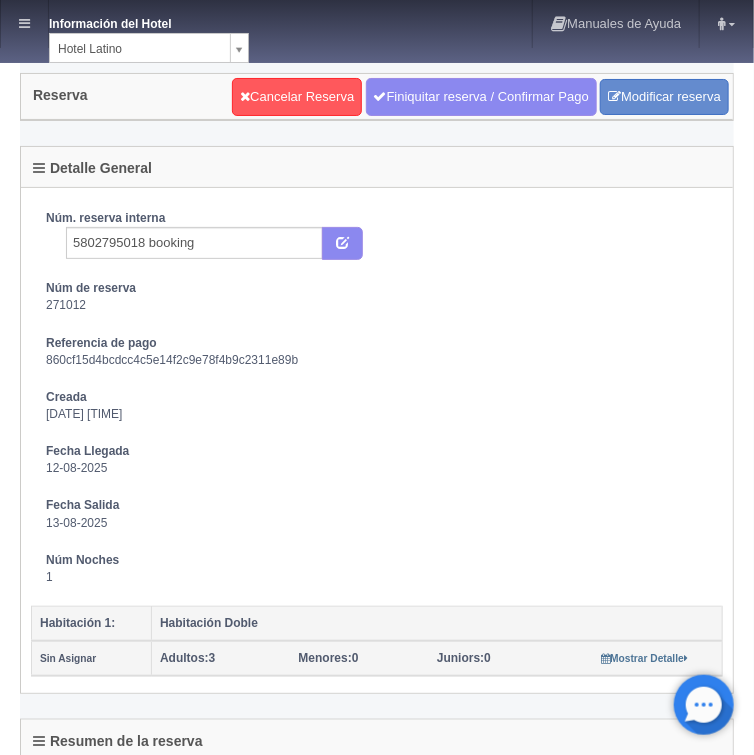 drag, startPoint x: 28, startPoint y: 24, endPoint x: 21, endPoint y: 76, distance: 52.46904 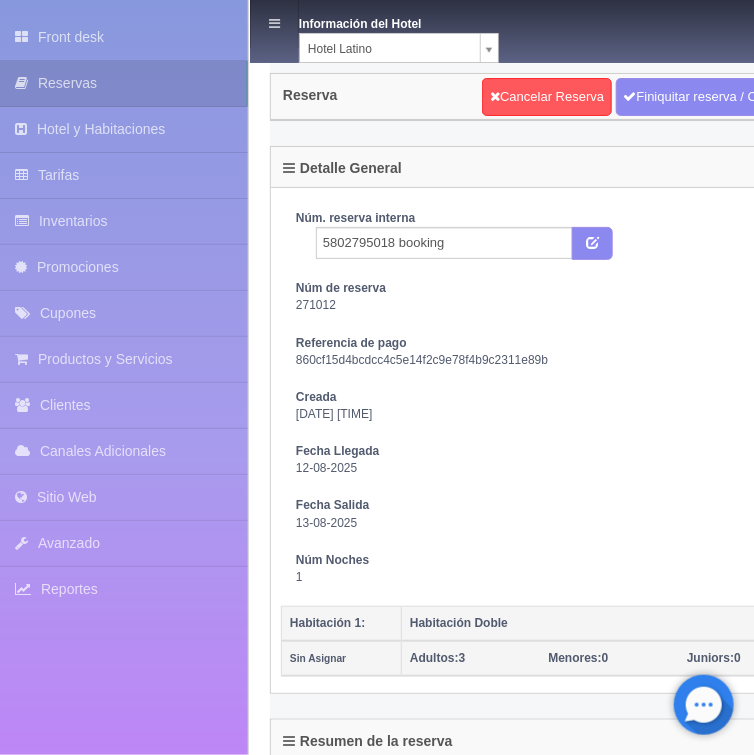 click on "Núm. reserva interna     5802795018 booking     Núm de reserva   271012   Referencia de pago   860cf15d4bcdcc4c5e14f2c9e78f4b9c2311e89b   Creada   07-08-25 03:00 pm   Núm. Habitación         Fecha Llegada   12-08-2025   Fecha Salida   13-08-2025   Núm Noches   1" at bounding box center (627, 398) 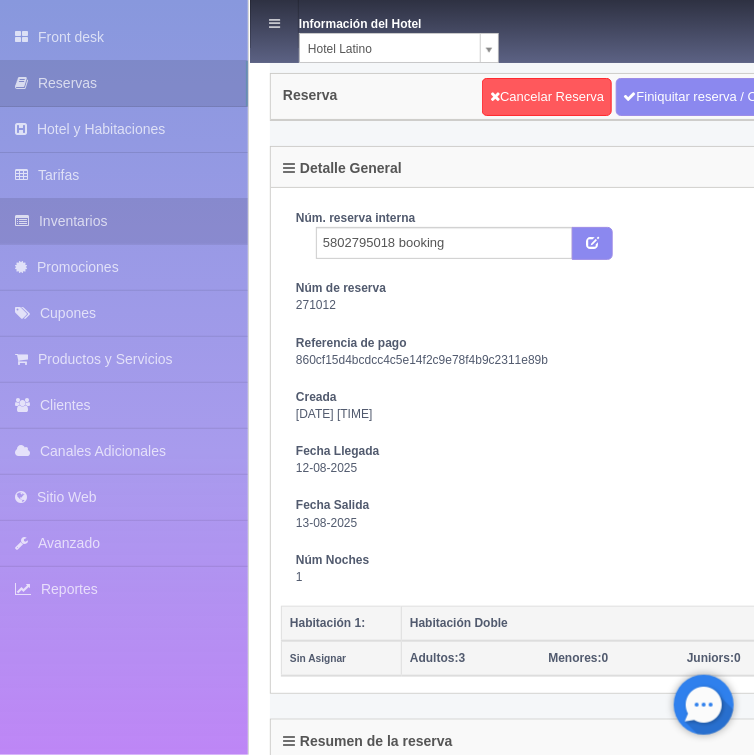 drag, startPoint x: 73, startPoint y: 221, endPoint x: 86, endPoint y: 215, distance: 14.3178215 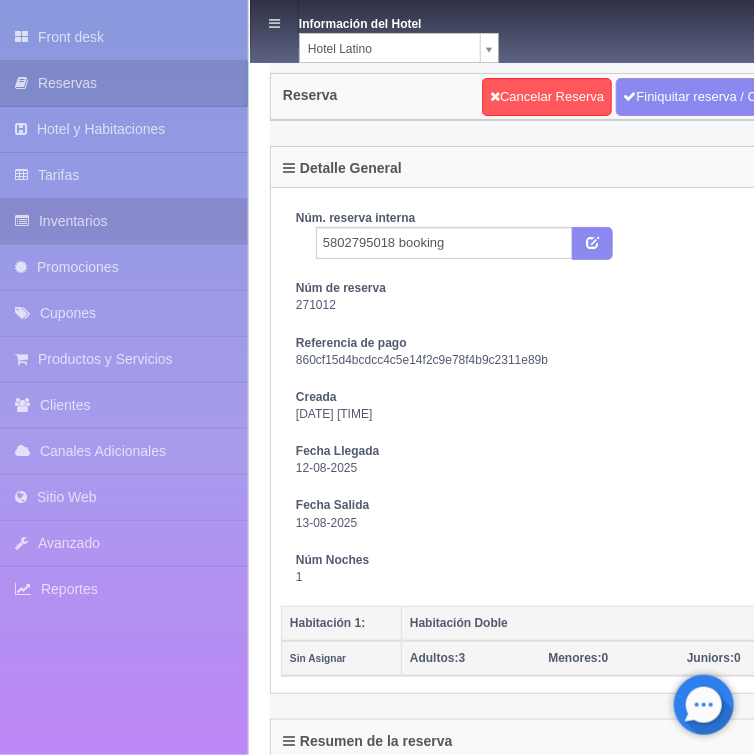 click on "Inventarios" at bounding box center (124, 221) 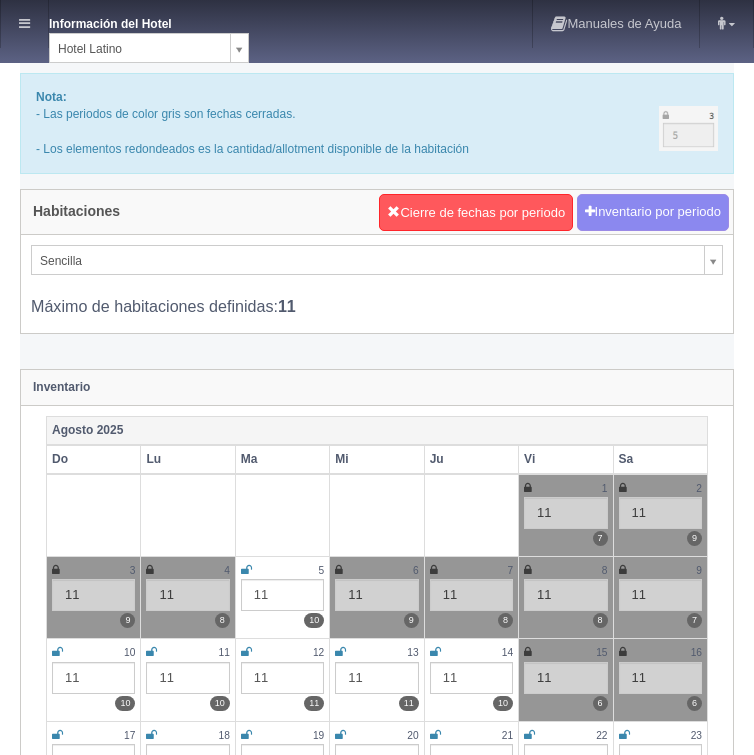 scroll, scrollTop: 0, scrollLeft: 0, axis: both 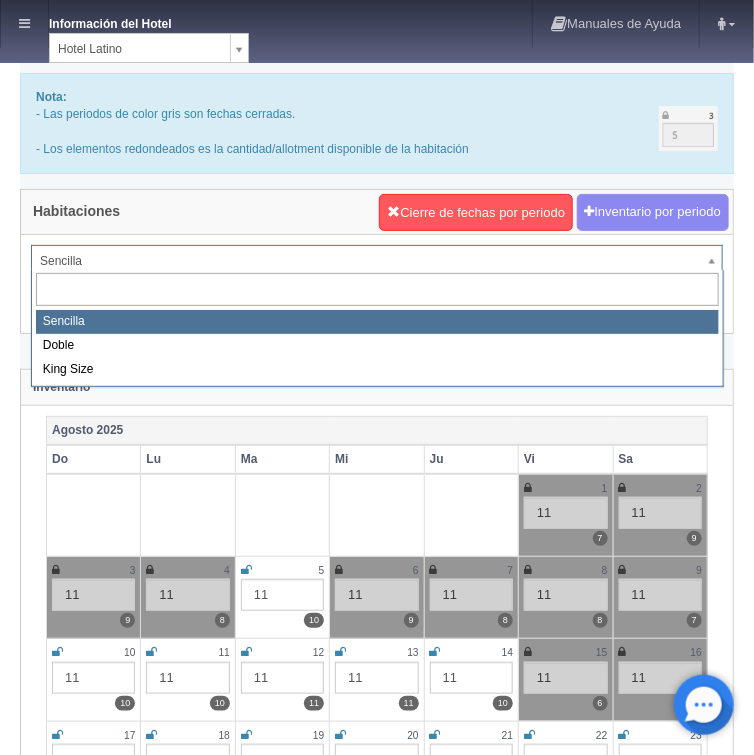 click on "Información del Hotel
Hotel Latino
HOTEL SAN FRANCISCO PLAZA
HOTEL UNIVERSO
Hotel Latino
Hotel Cervantes
Manuales de Ayuda
Actualizaciones recientes
Angeles
Mi Perfil
Salir / Log Out
Procesando...
Front desk
Reservas
Hotel y Habitaciones
Tarifas
Inventarios
Promociones
Cupones
Productos y Servicios" at bounding box center (377, 3134) 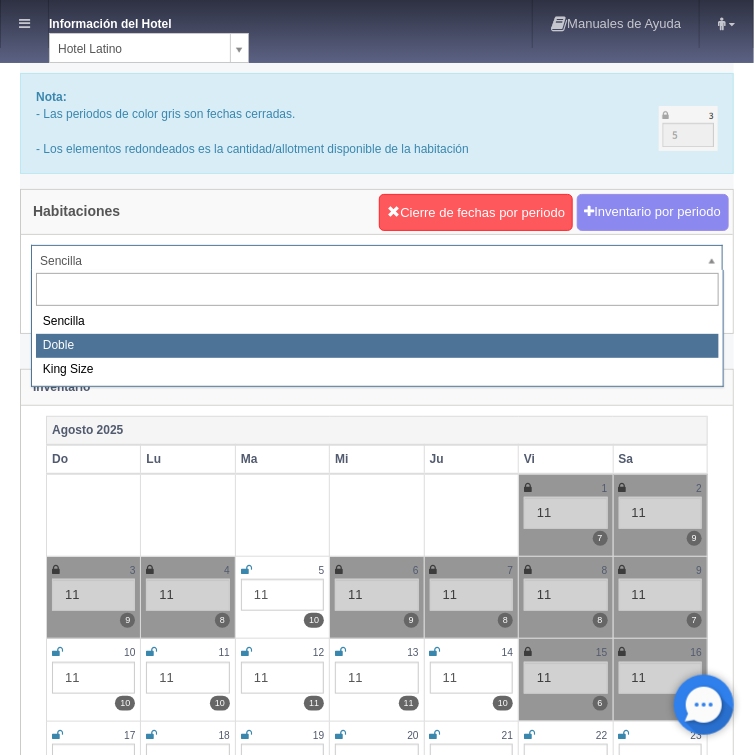 select on "2159" 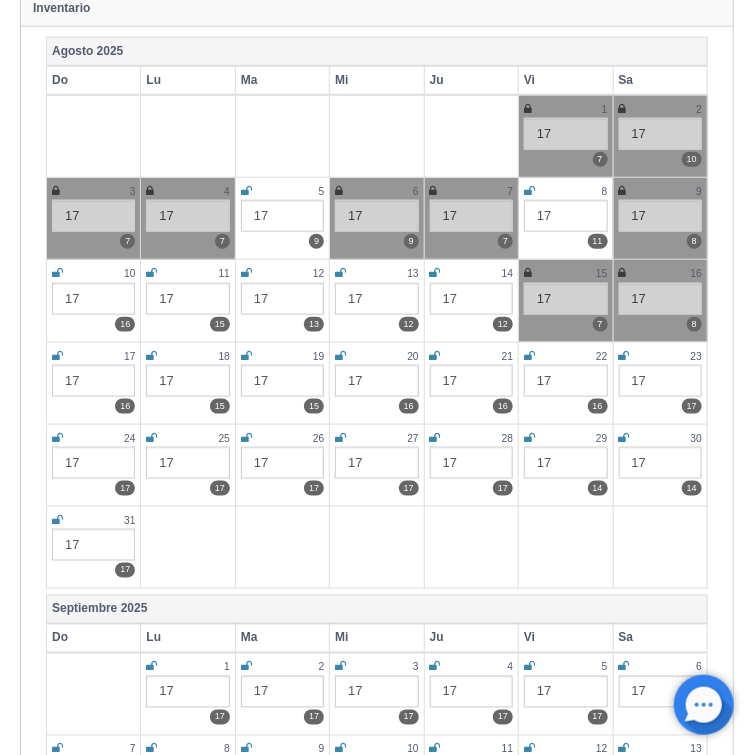 scroll, scrollTop: 640, scrollLeft: 0, axis: vertical 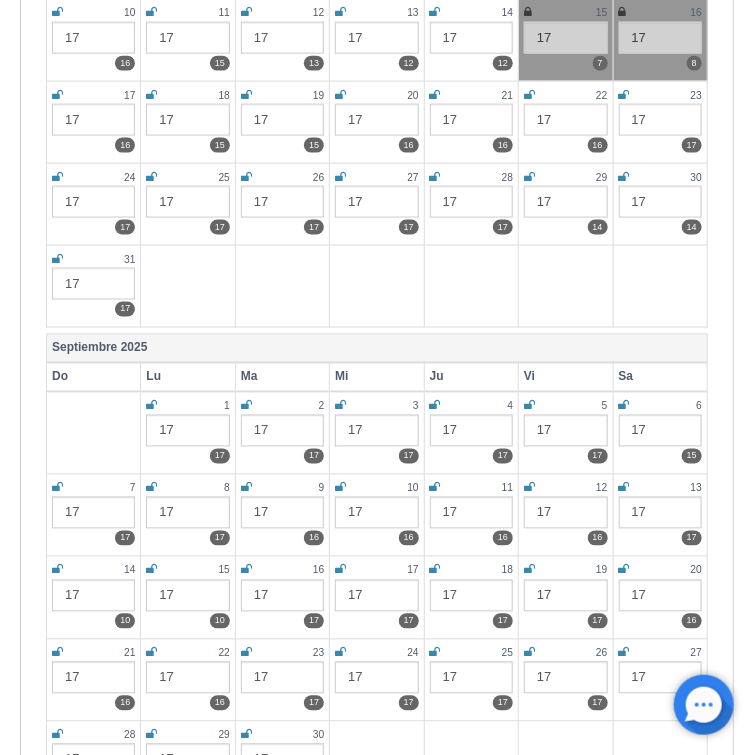 click at bounding box center [624, 488] 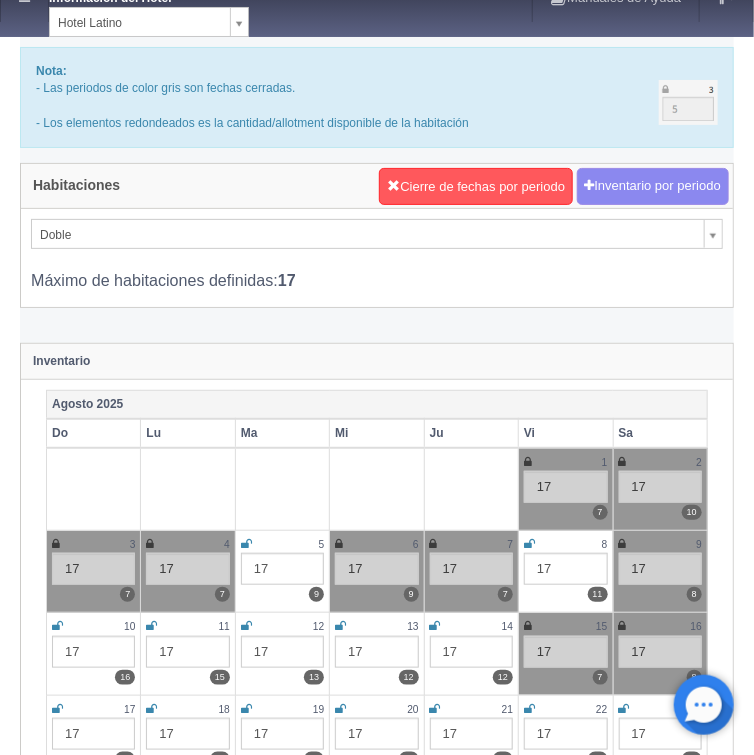 scroll, scrollTop: 0, scrollLeft: 0, axis: both 